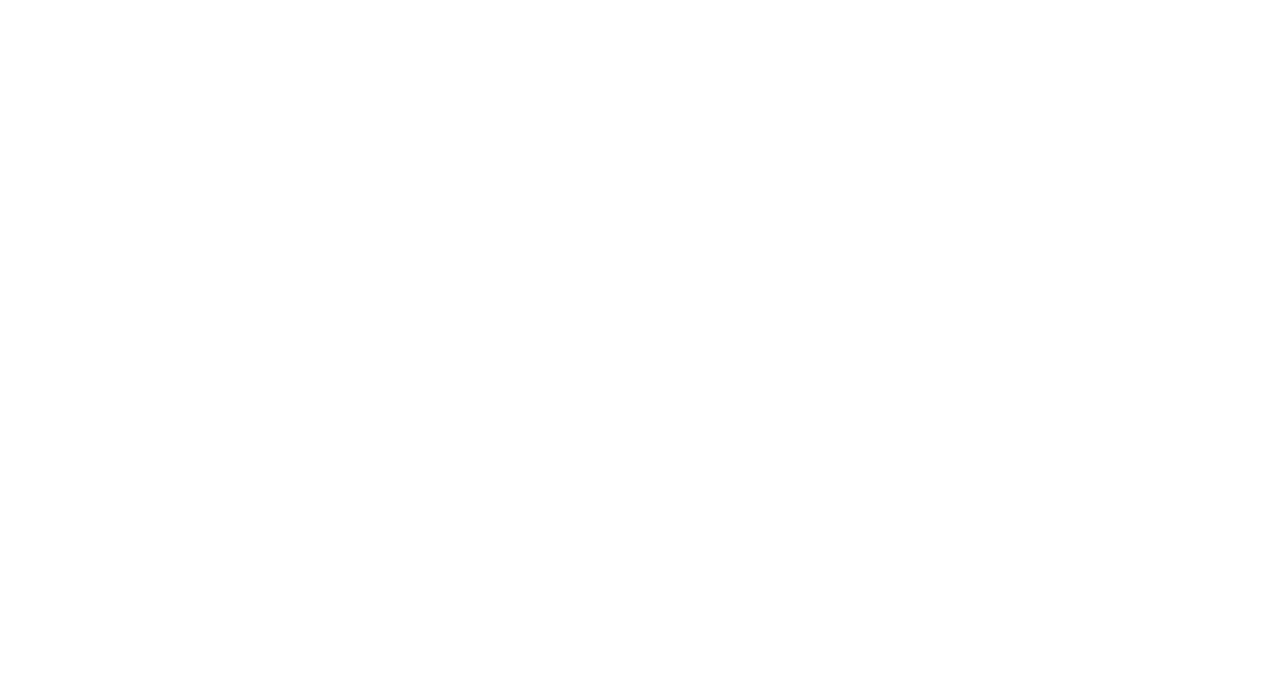 scroll, scrollTop: 0, scrollLeft: 0, axis: both 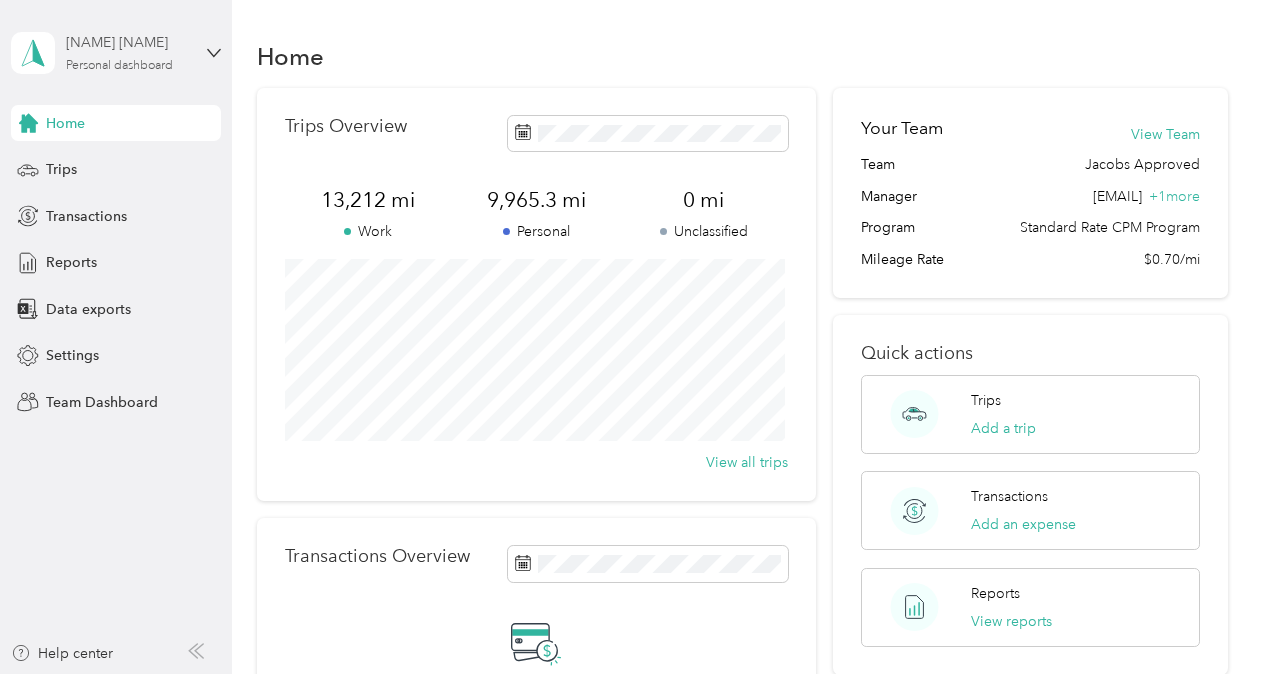 click on "Personal dashboard" at bounding box center (119, 66) 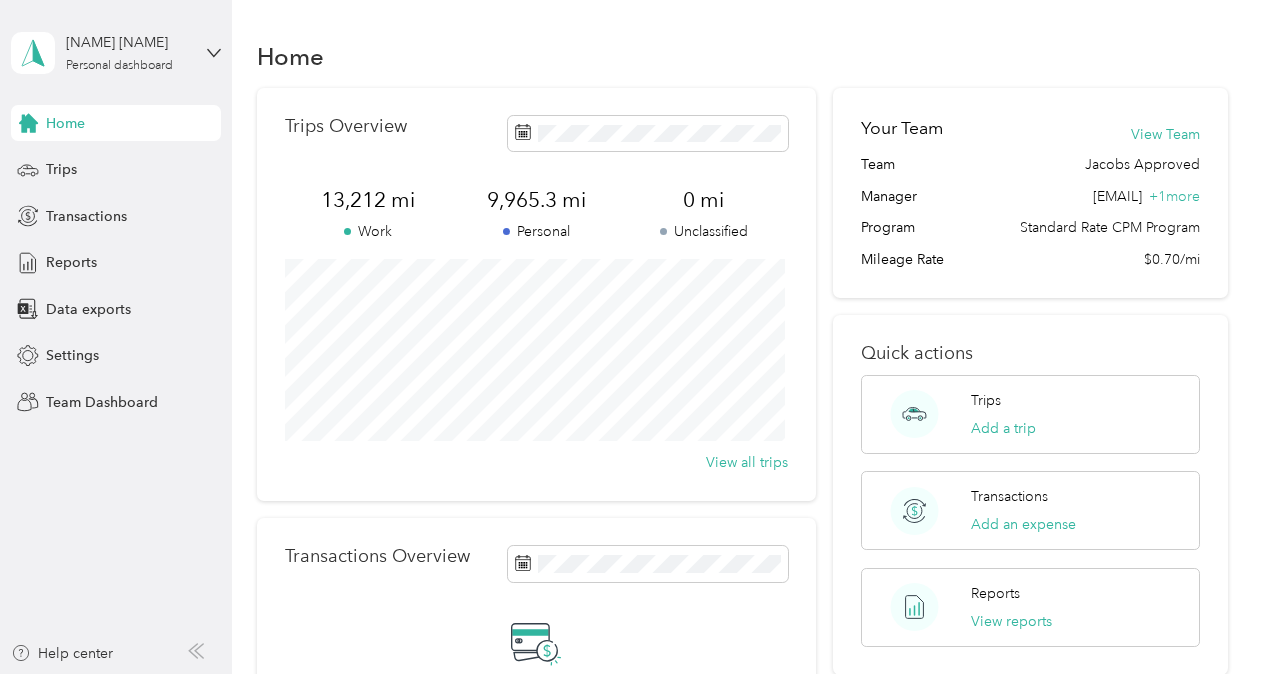 click on "Team dashboard" at bounding box center [82, 164] 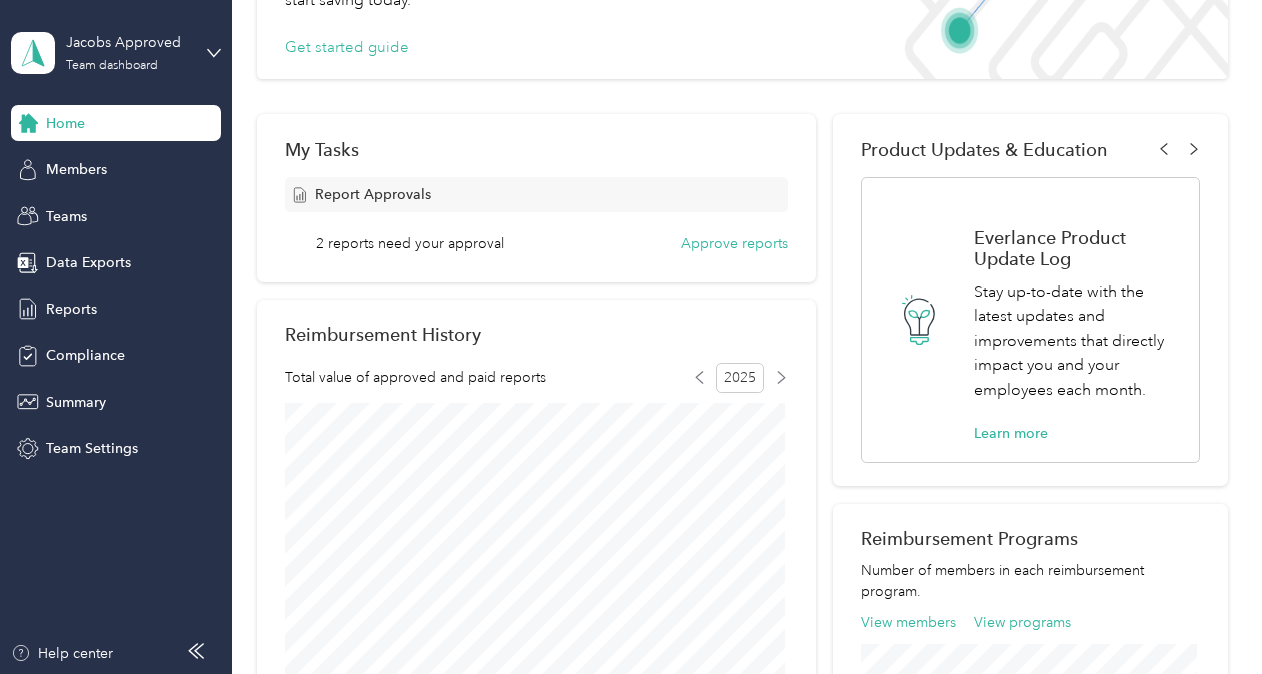 scroll, scrollTop: 192, scrollLeft: 0, axis: vertical 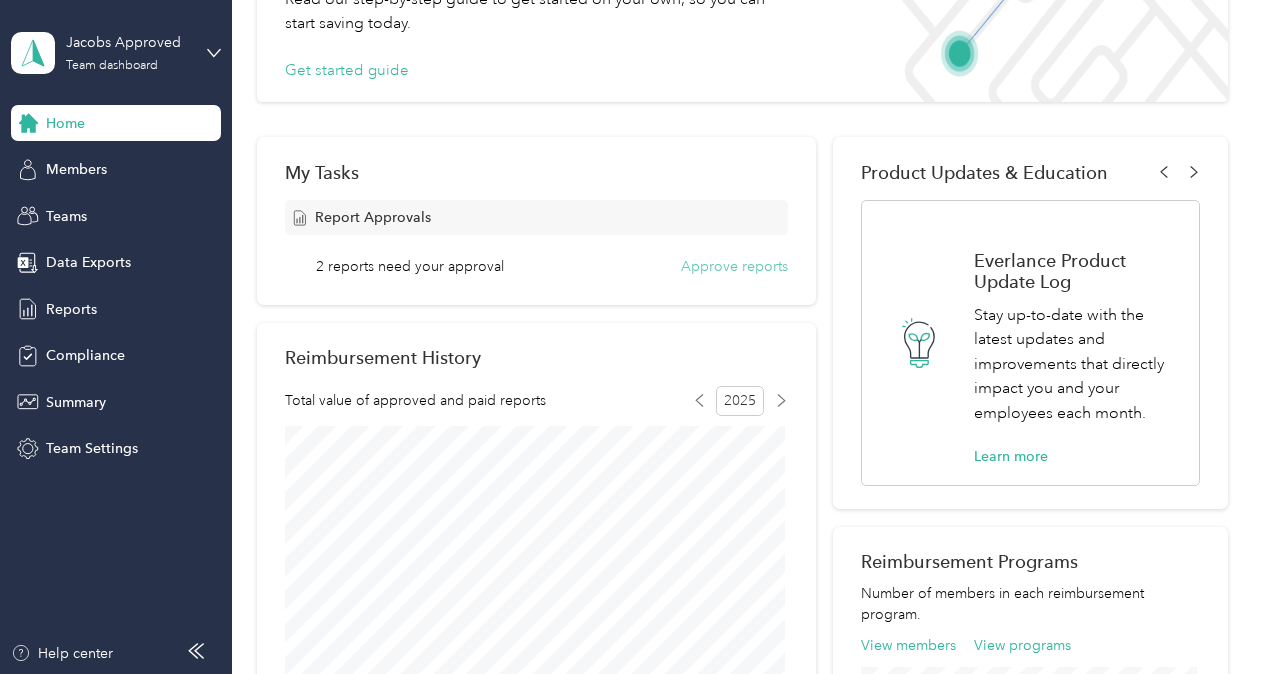 click on "Approve reports" at bounding box center [734, 266] 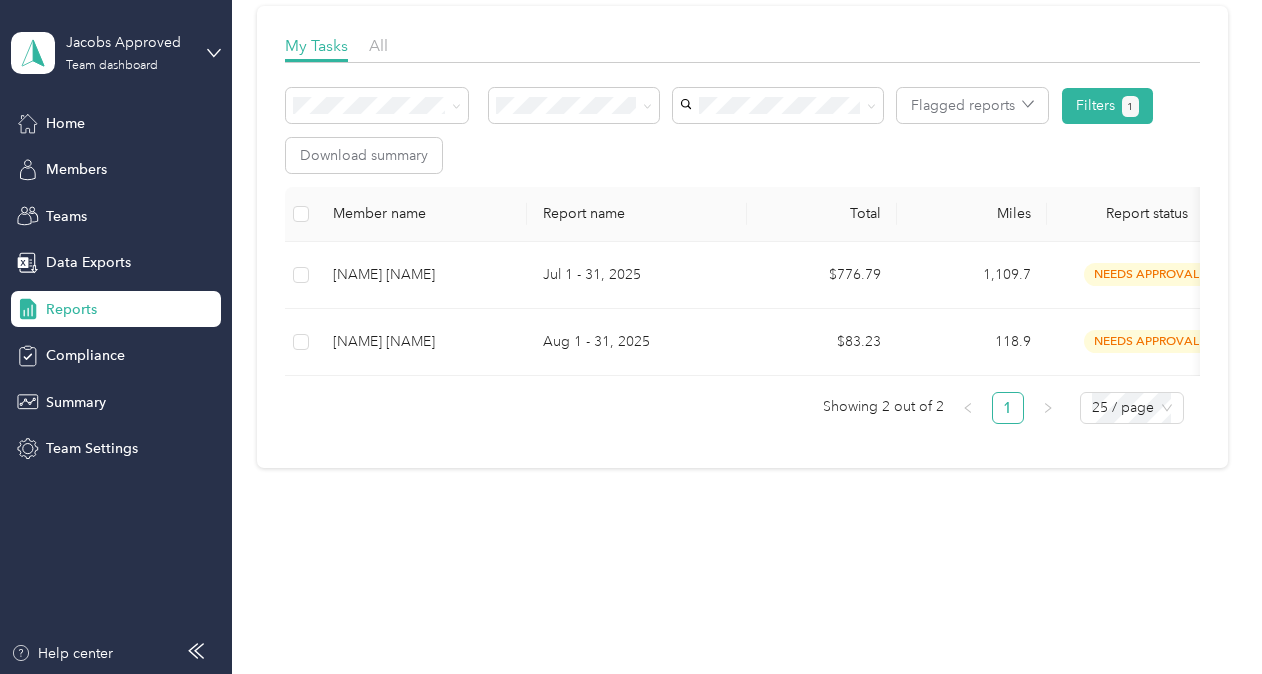 scroll, scrollTop: 299, scrollLeft: 0, axis: vertical 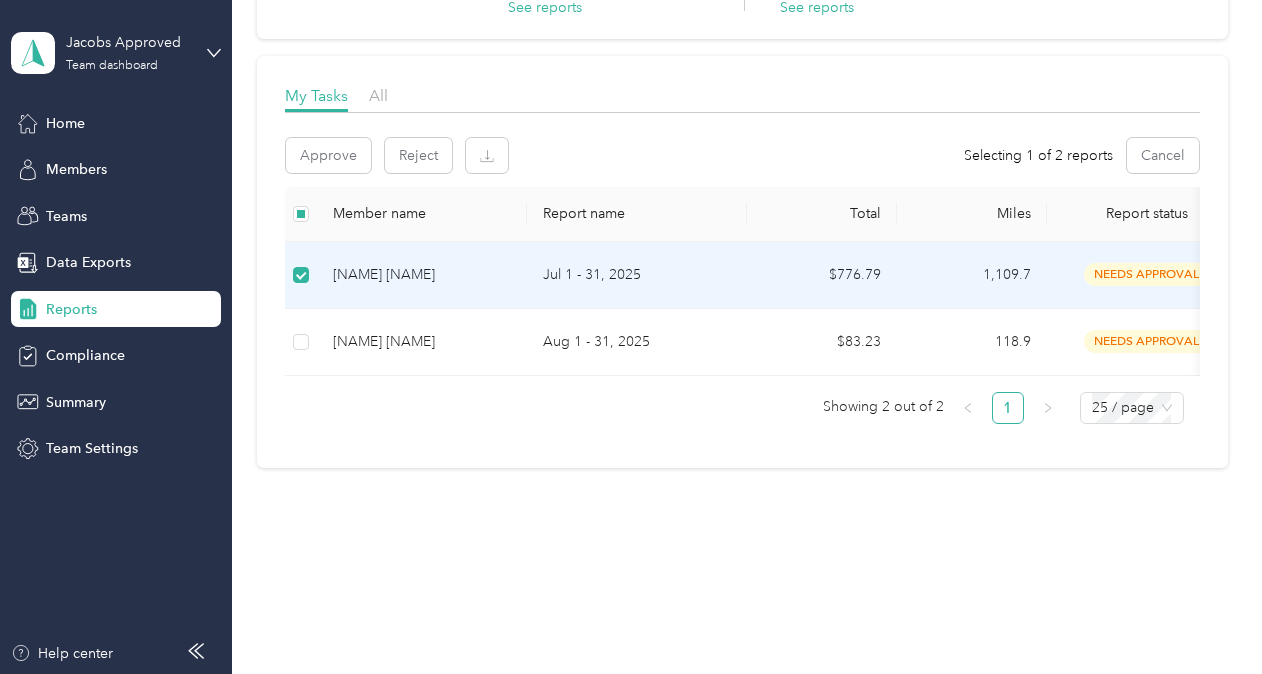 click on "[NAME] [NAME]" at bounding box center [422, 275] 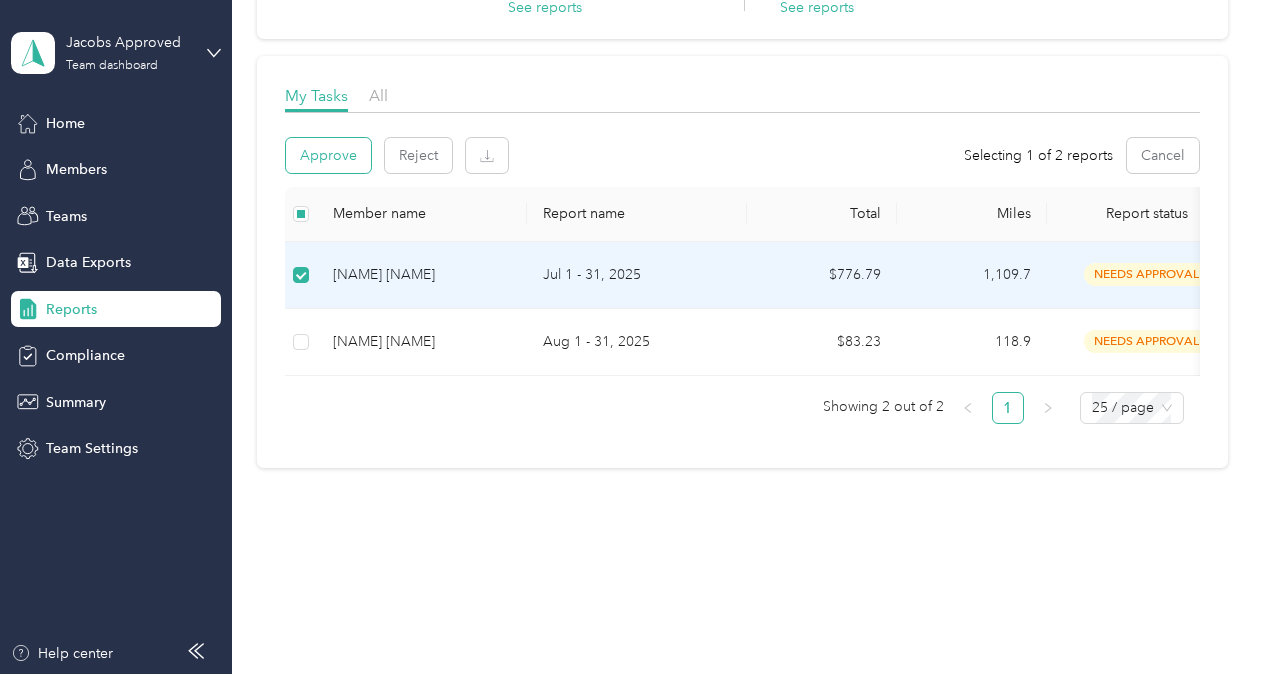 click on "Approve" at bounding box center (328, 155) 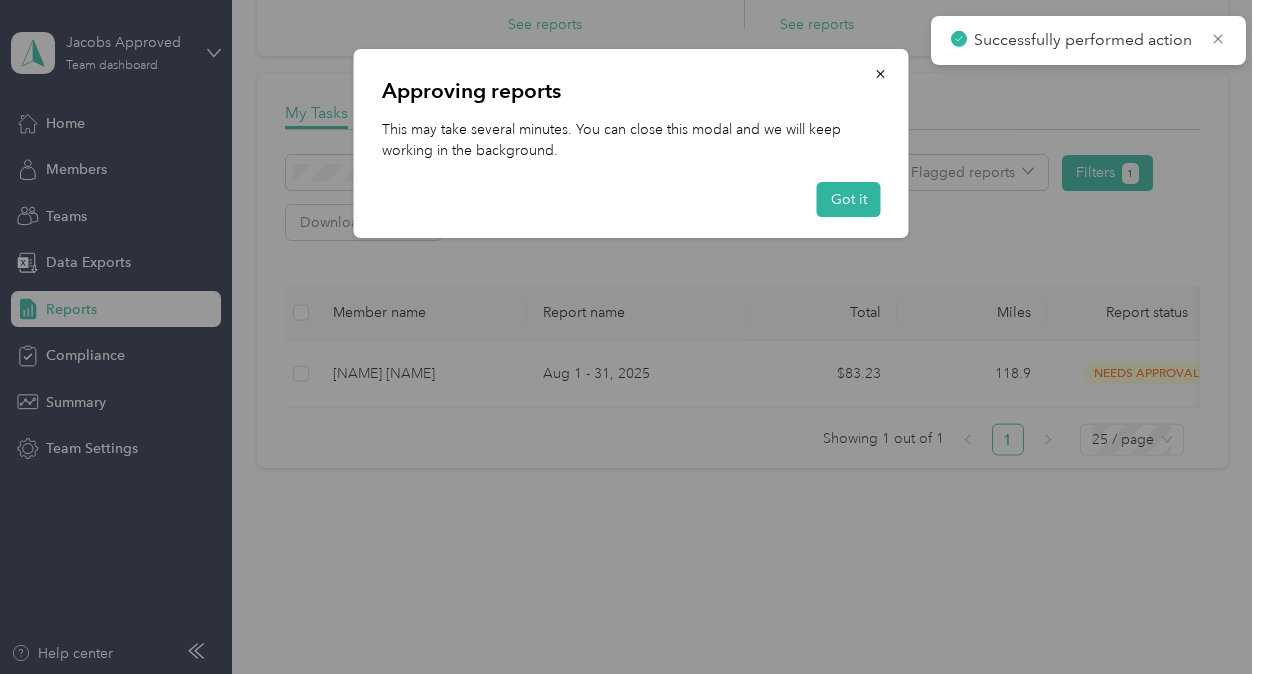 scroll, scrollTop: 232, scrollLeft: 0, axis: vertical 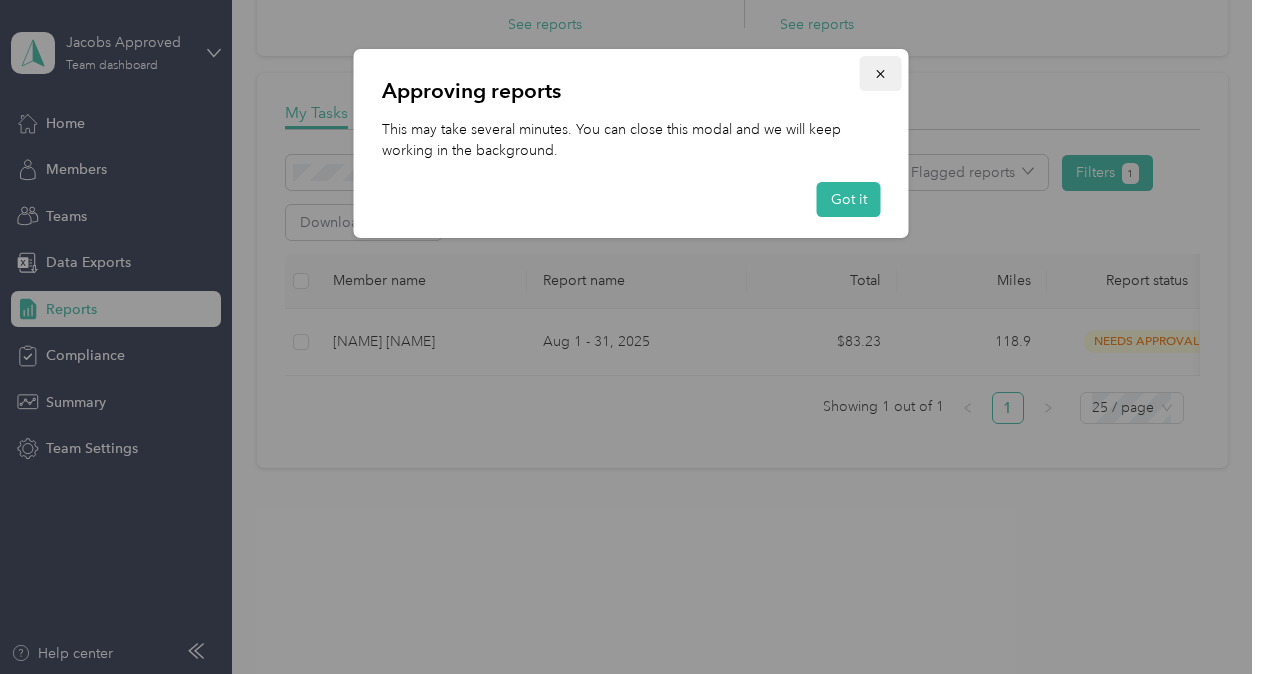 click 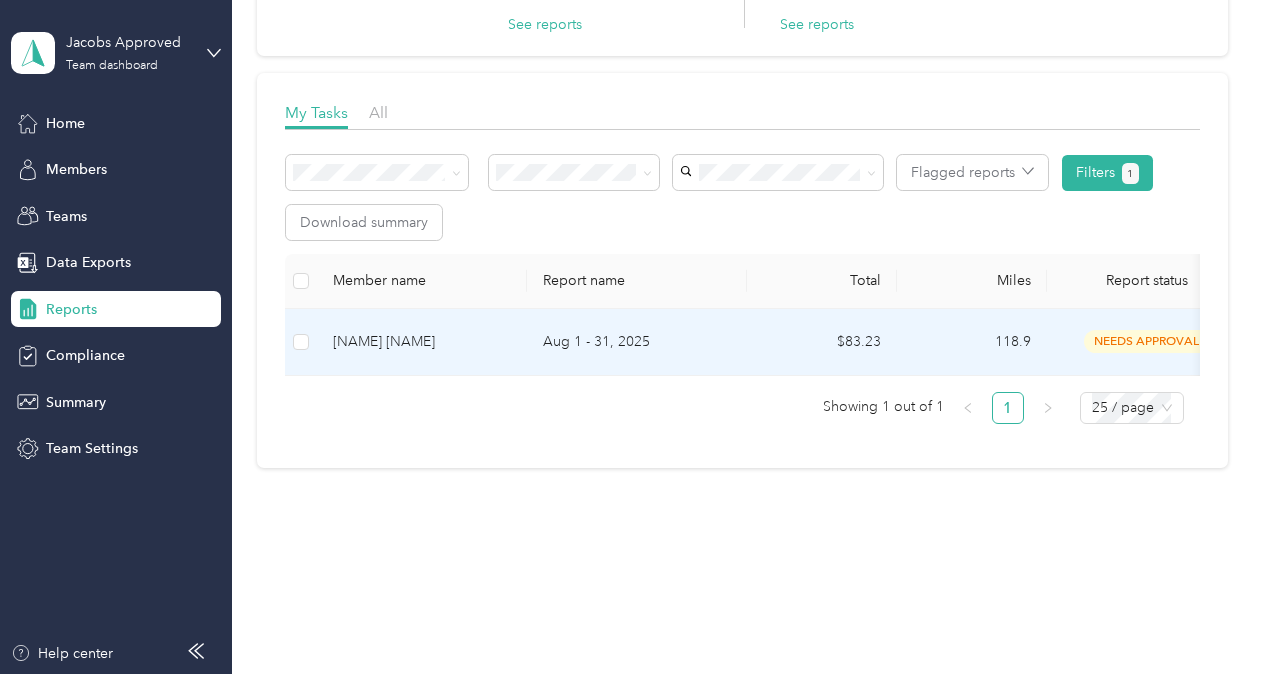 click on "[NAME] [NAME]" at bounding box center (422, 342) 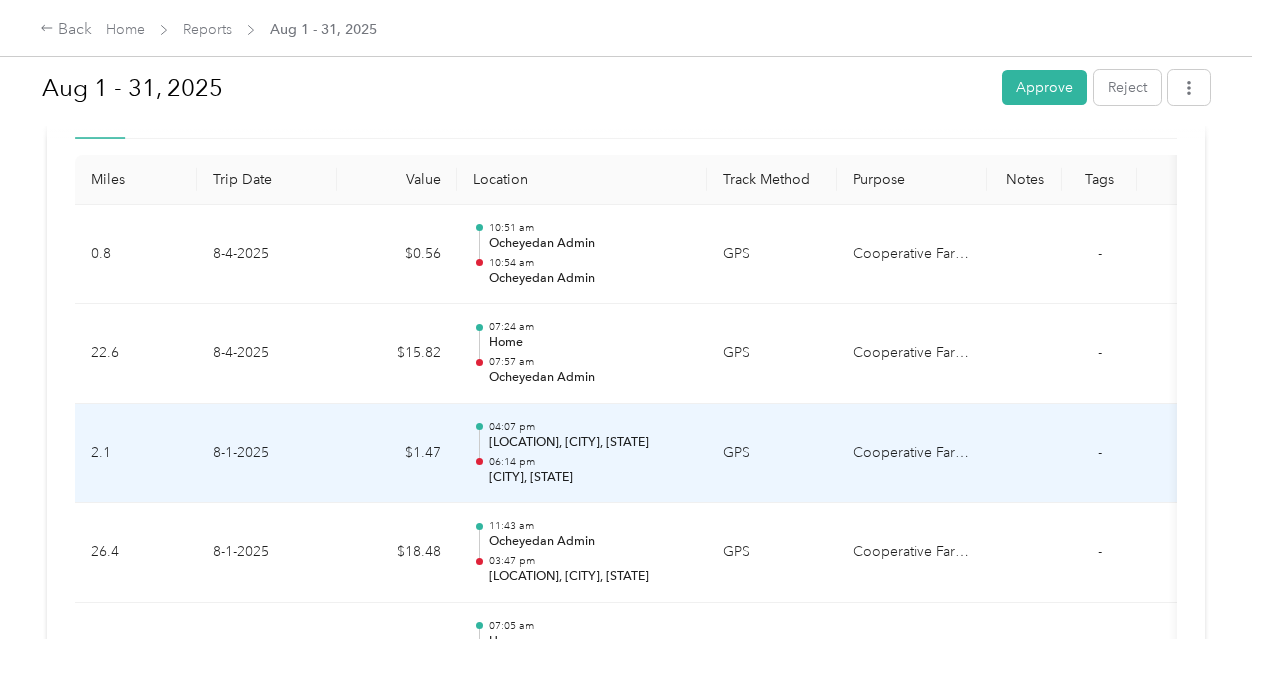 scroll, scrollTop: 0, scrollLeft: 0, axis: both 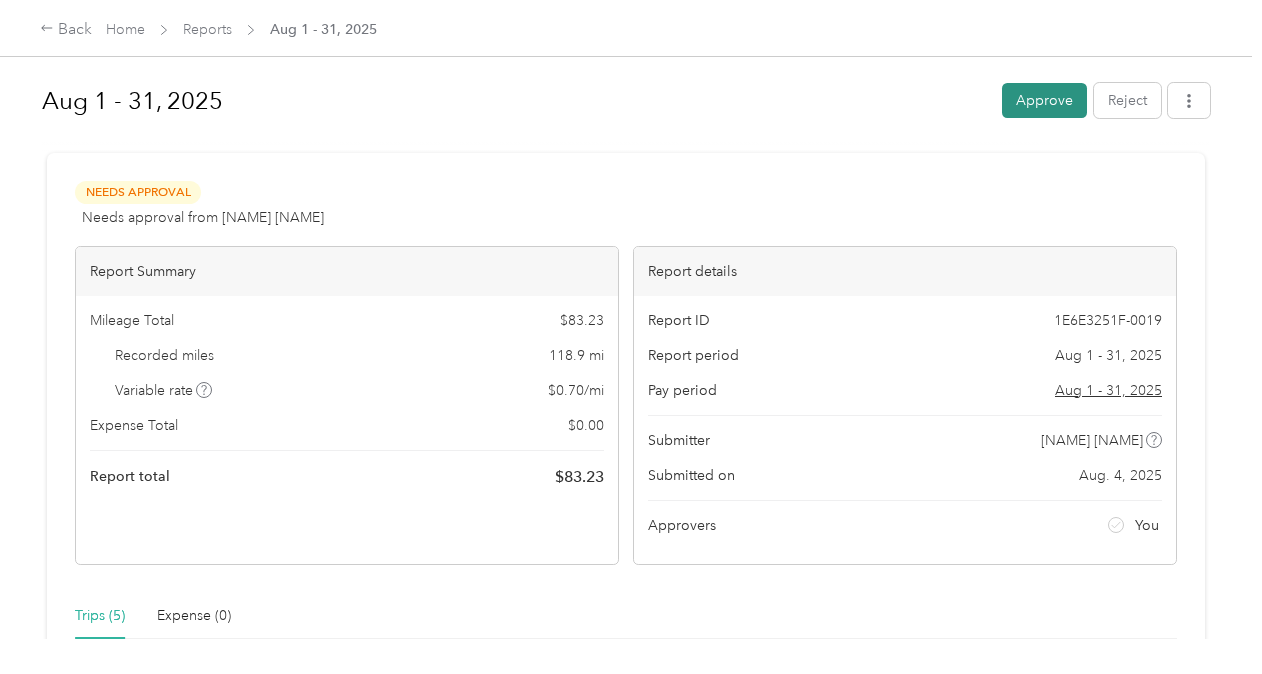 click on "Approve" at bounding box center (1044, 100) 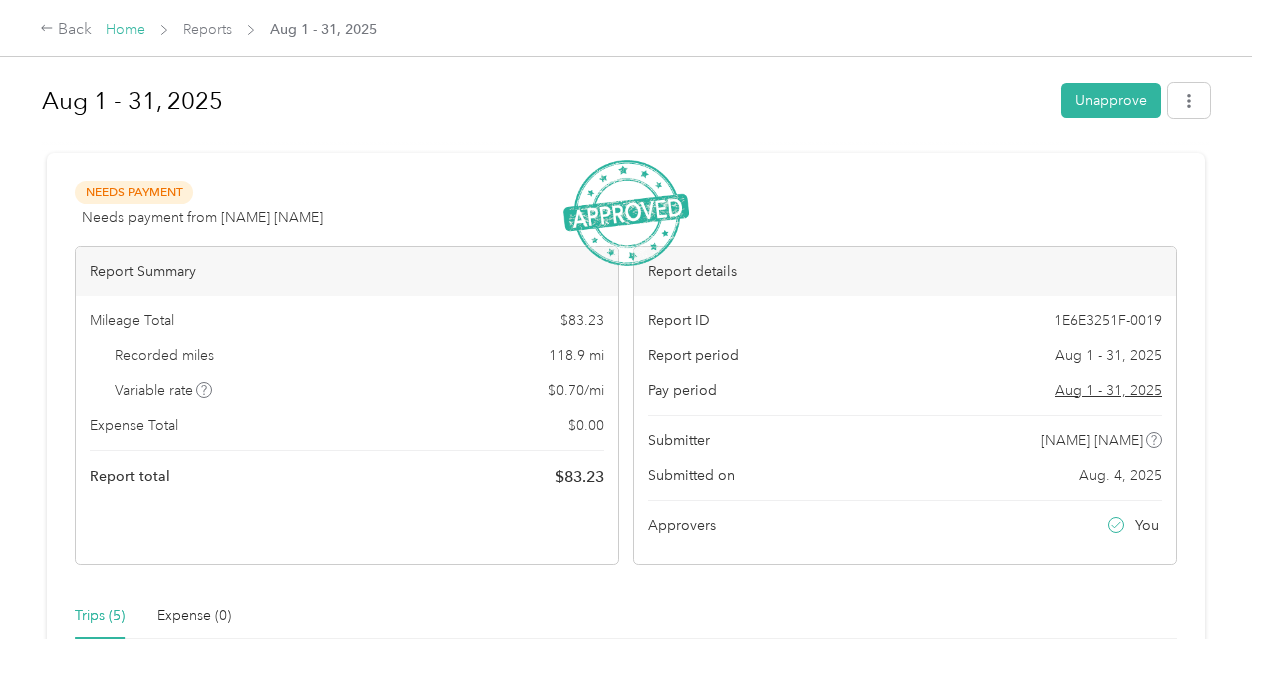 click on "Home" at bounding box center [125, 29] 